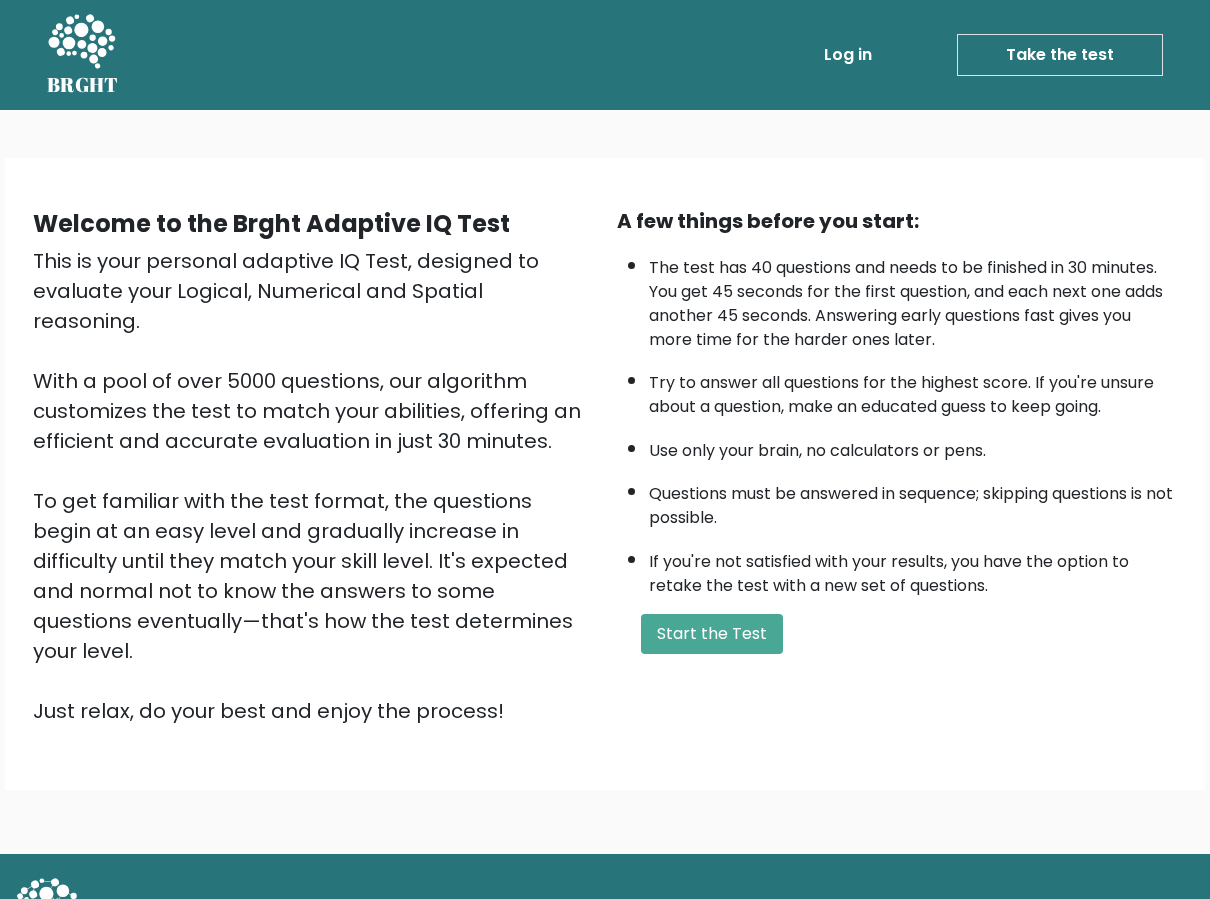 scroll, scrollTop: 0, scrollLeft: 0, axis: both 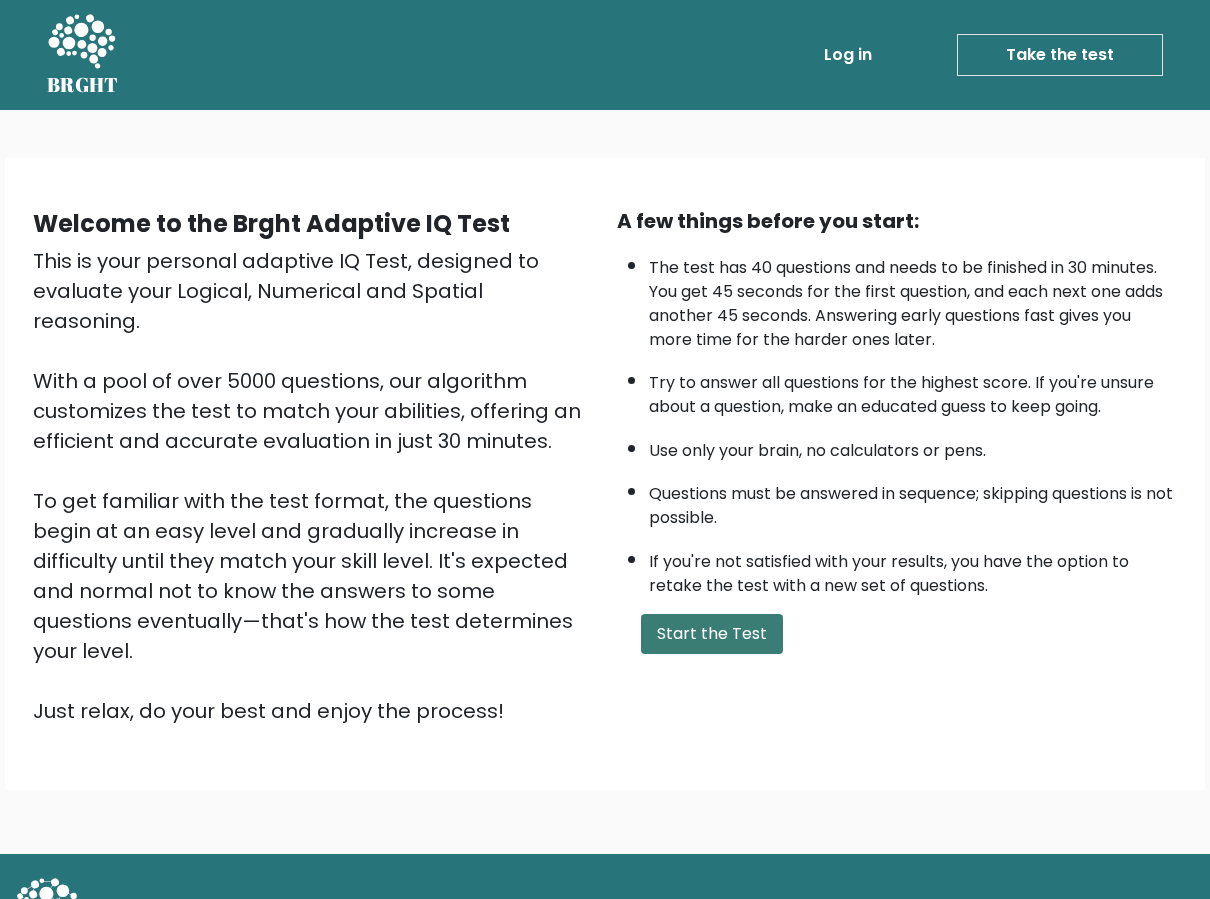 click on "Start the Test" at bounding box center (712, 634) 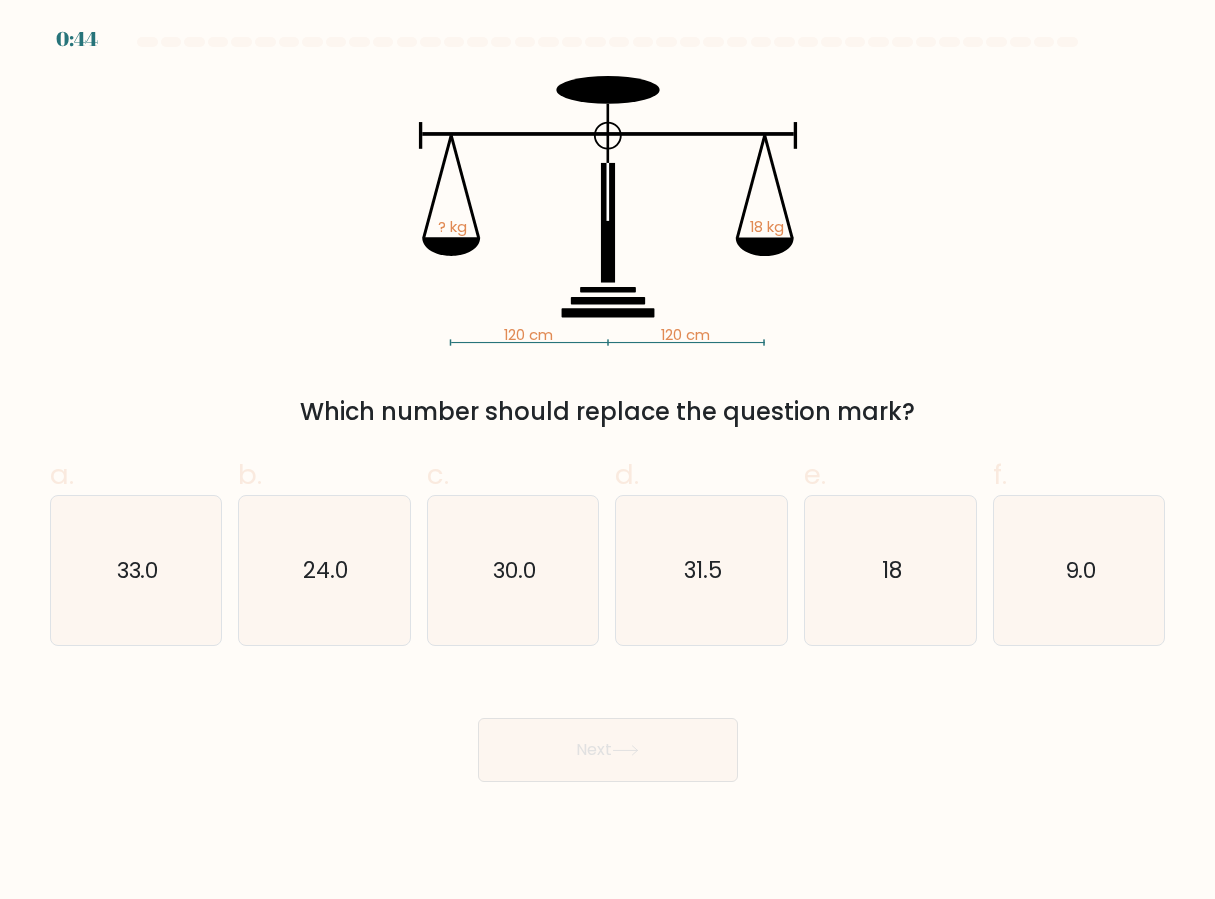 scroll, scrollTop: 0, scrollLeft: 0, axis: both 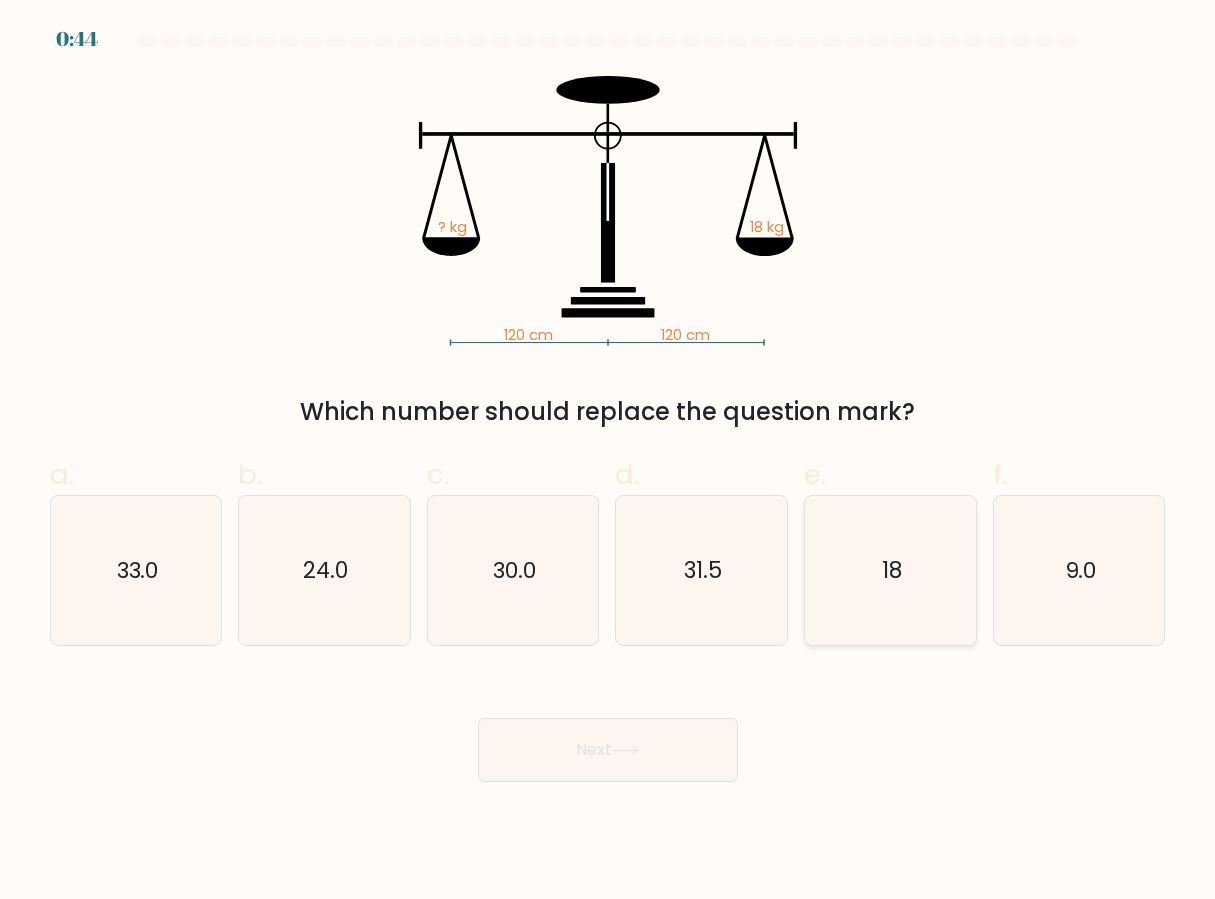 click on "18" 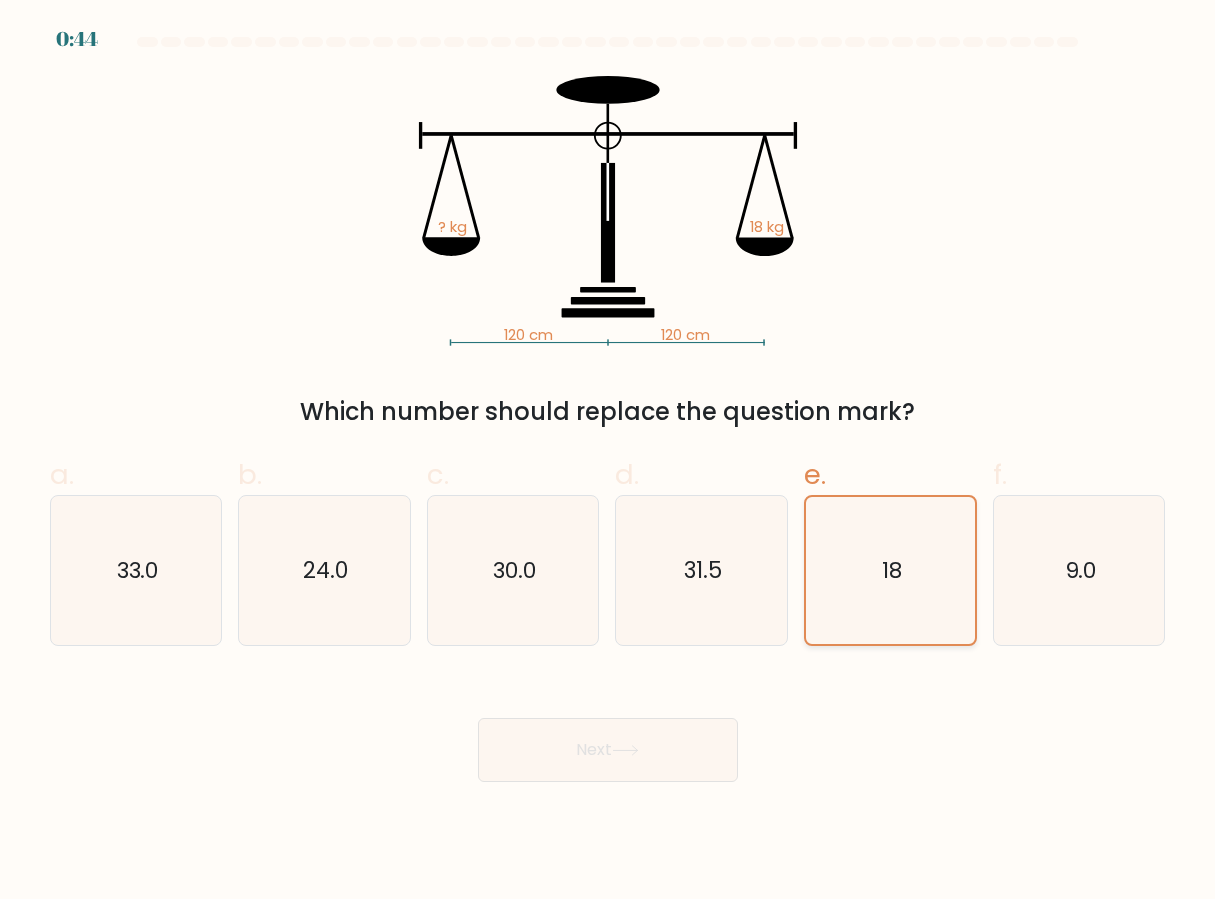 click on "18" 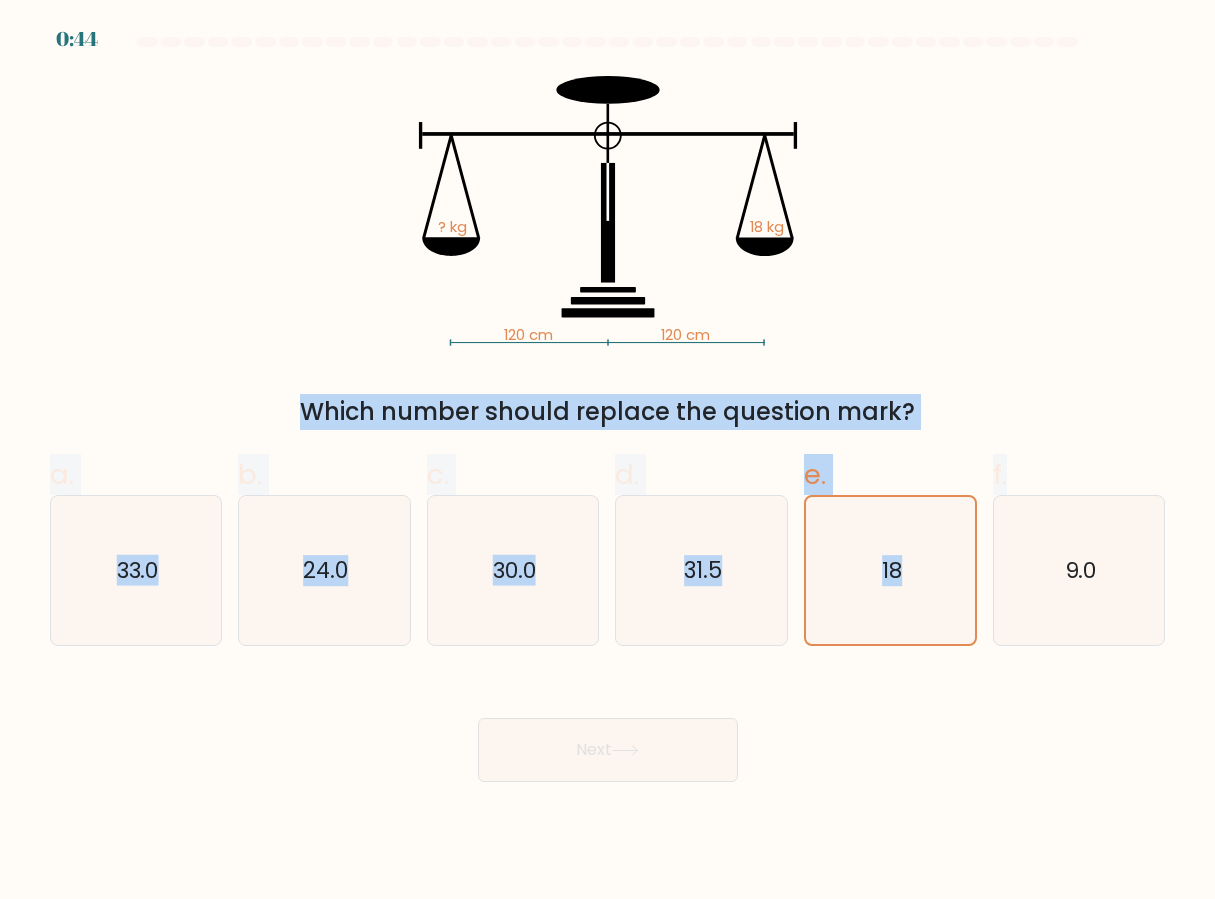 drag, startPoint x: 1214, startPoint y: 371, endPoint x: 881, endPoint y: 657, distance: 438.95898 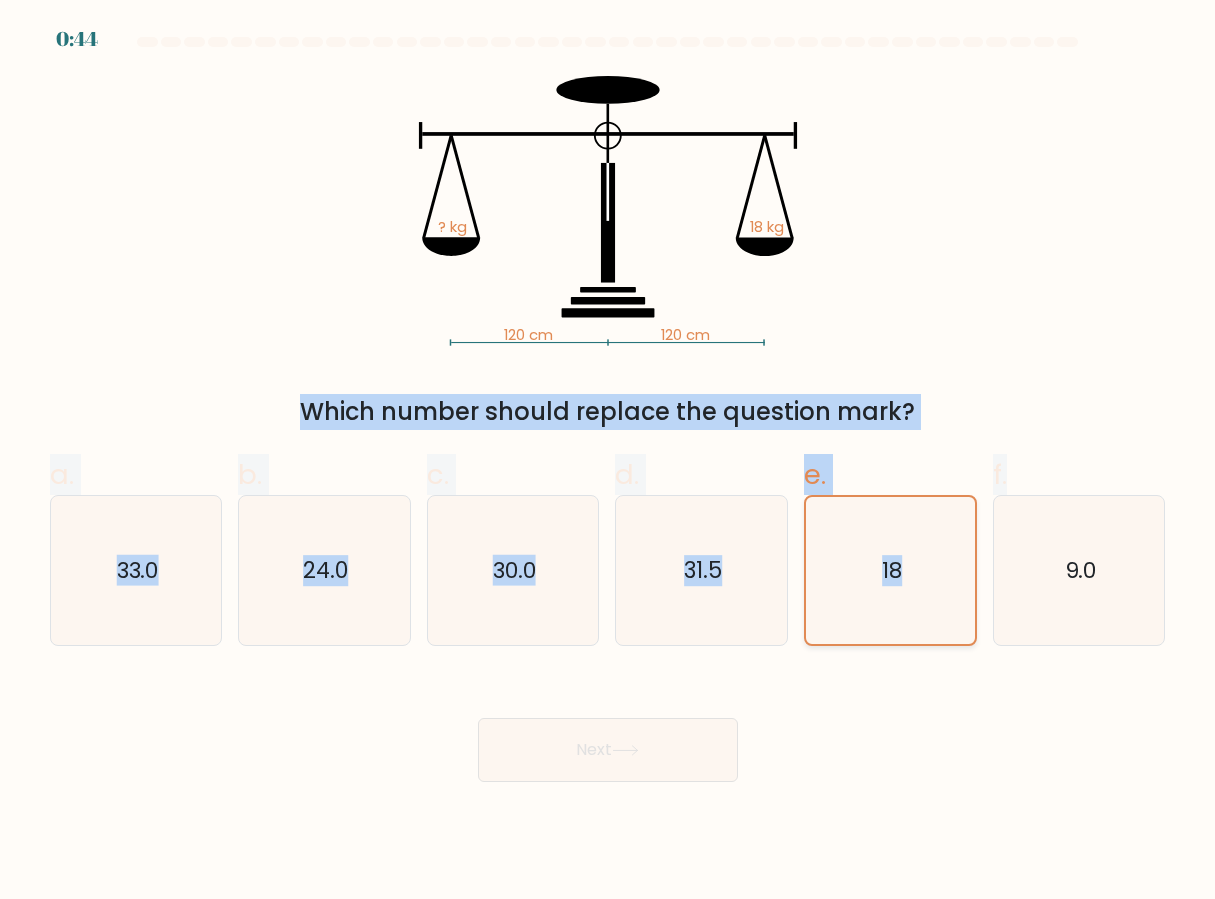 click on "18" 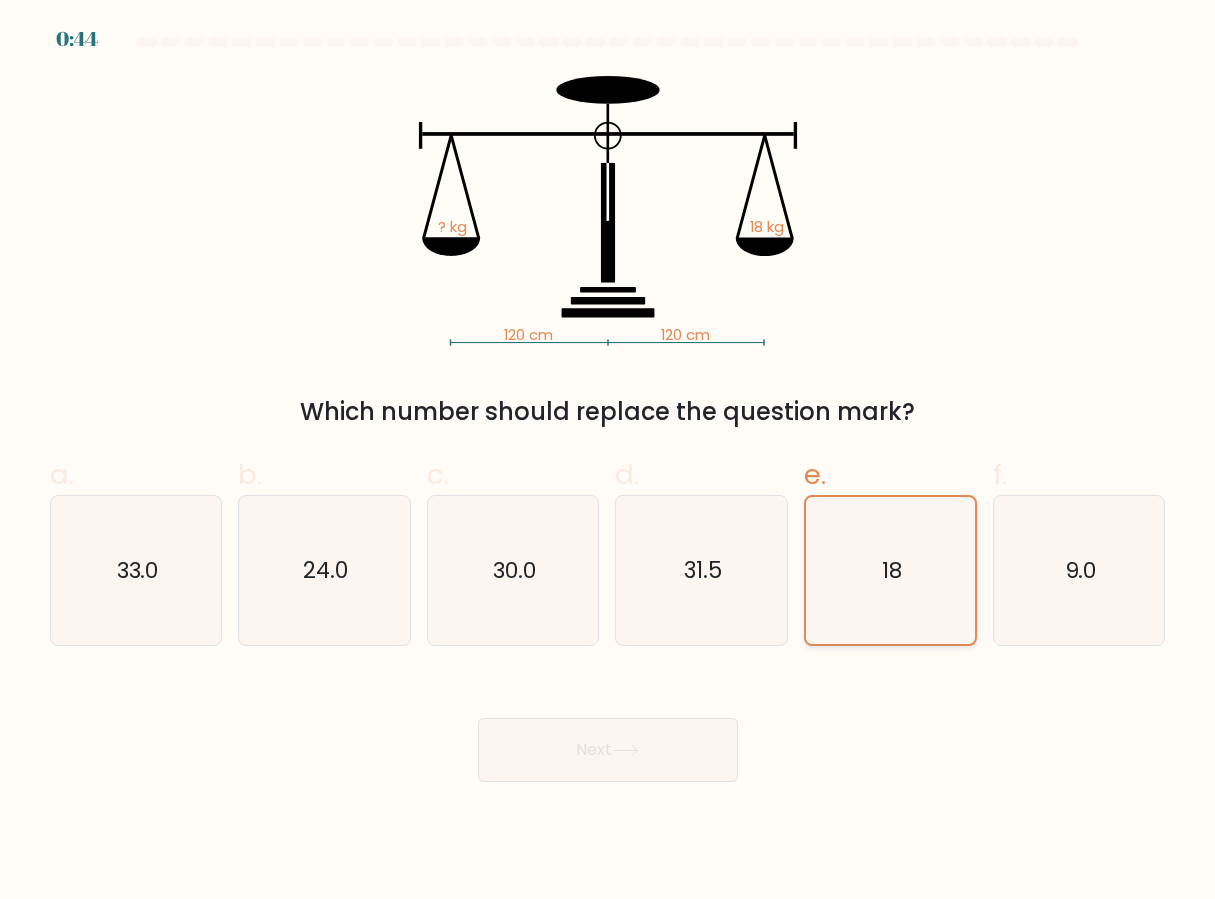 click on "18" 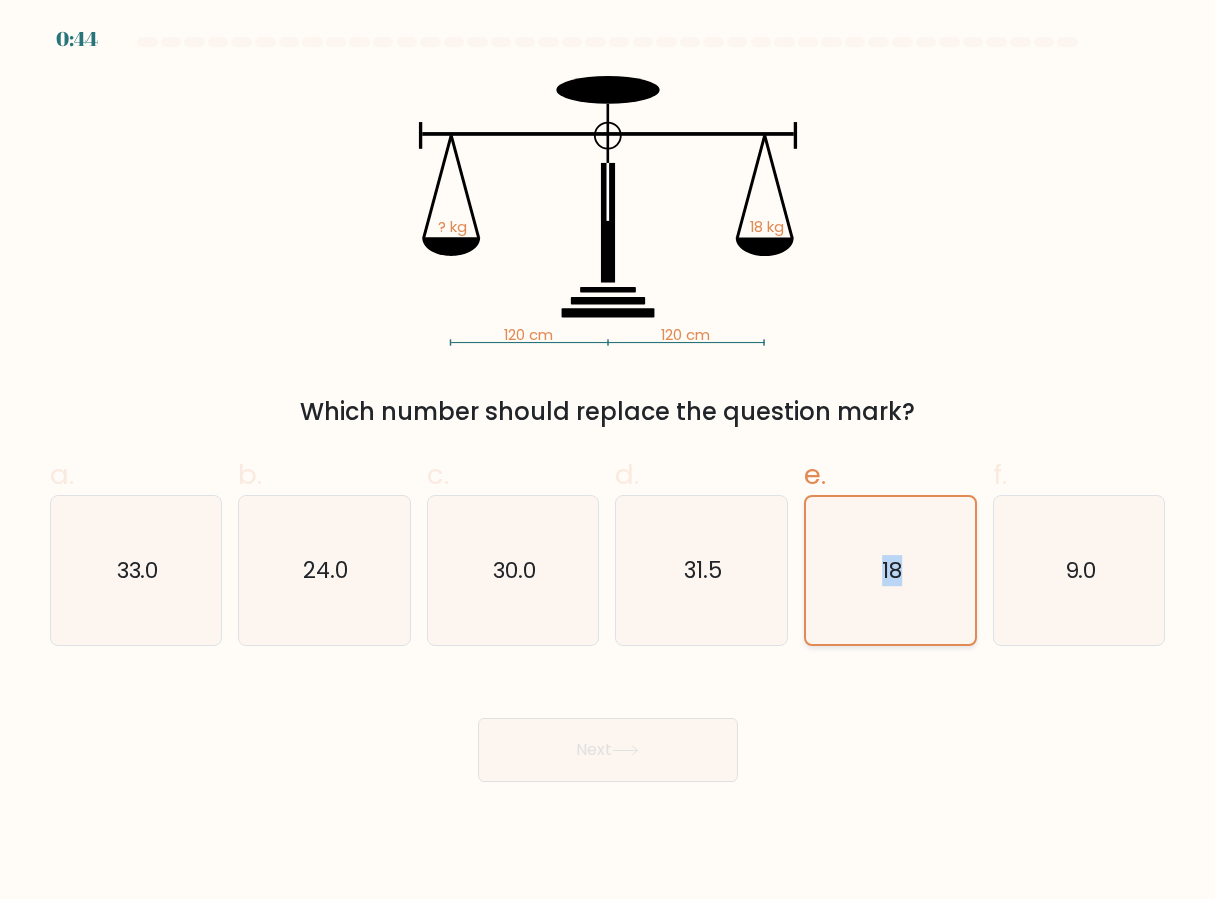 drag, startPoint x: 865, startPoint y: 594, endPoint x: 877, endPoint y: 576, distance: 21.633308 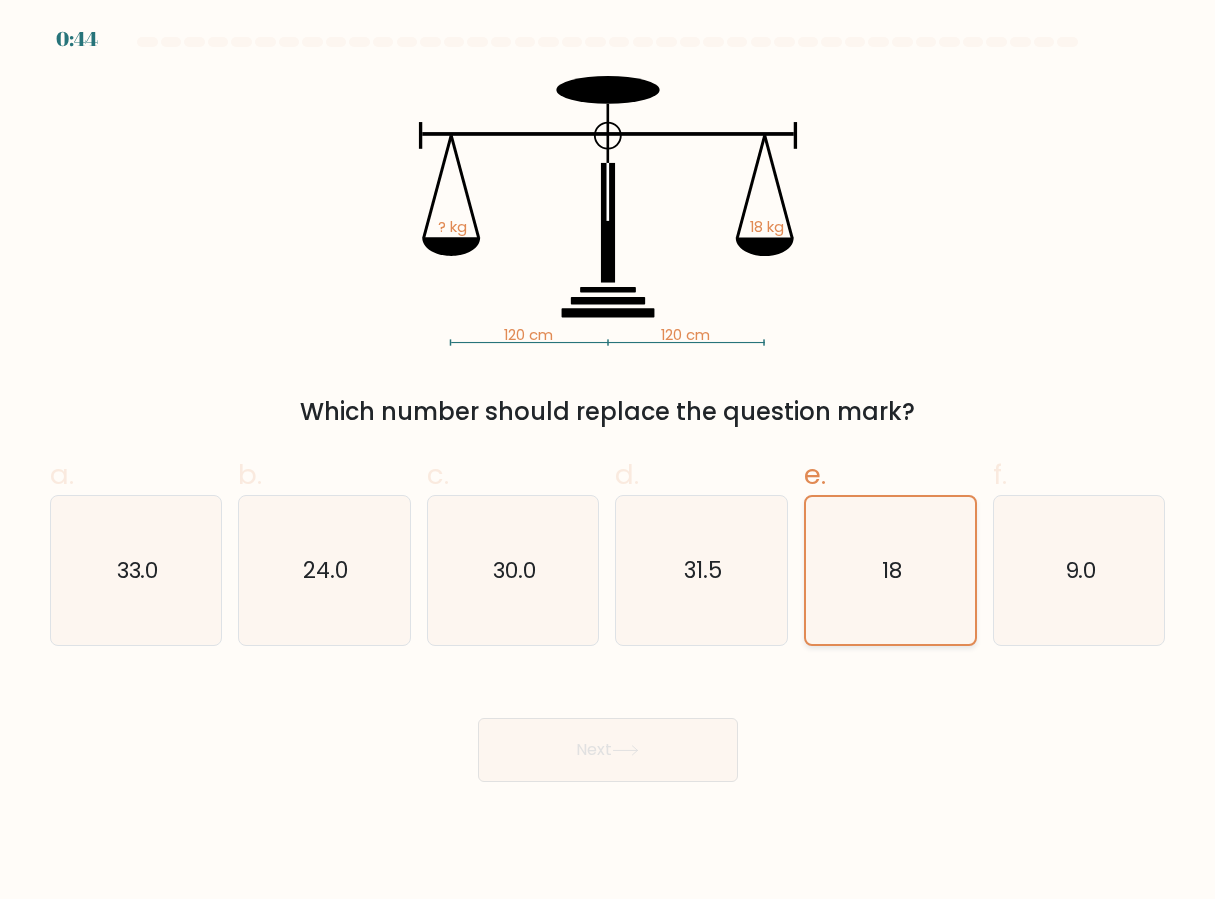 click on "18" 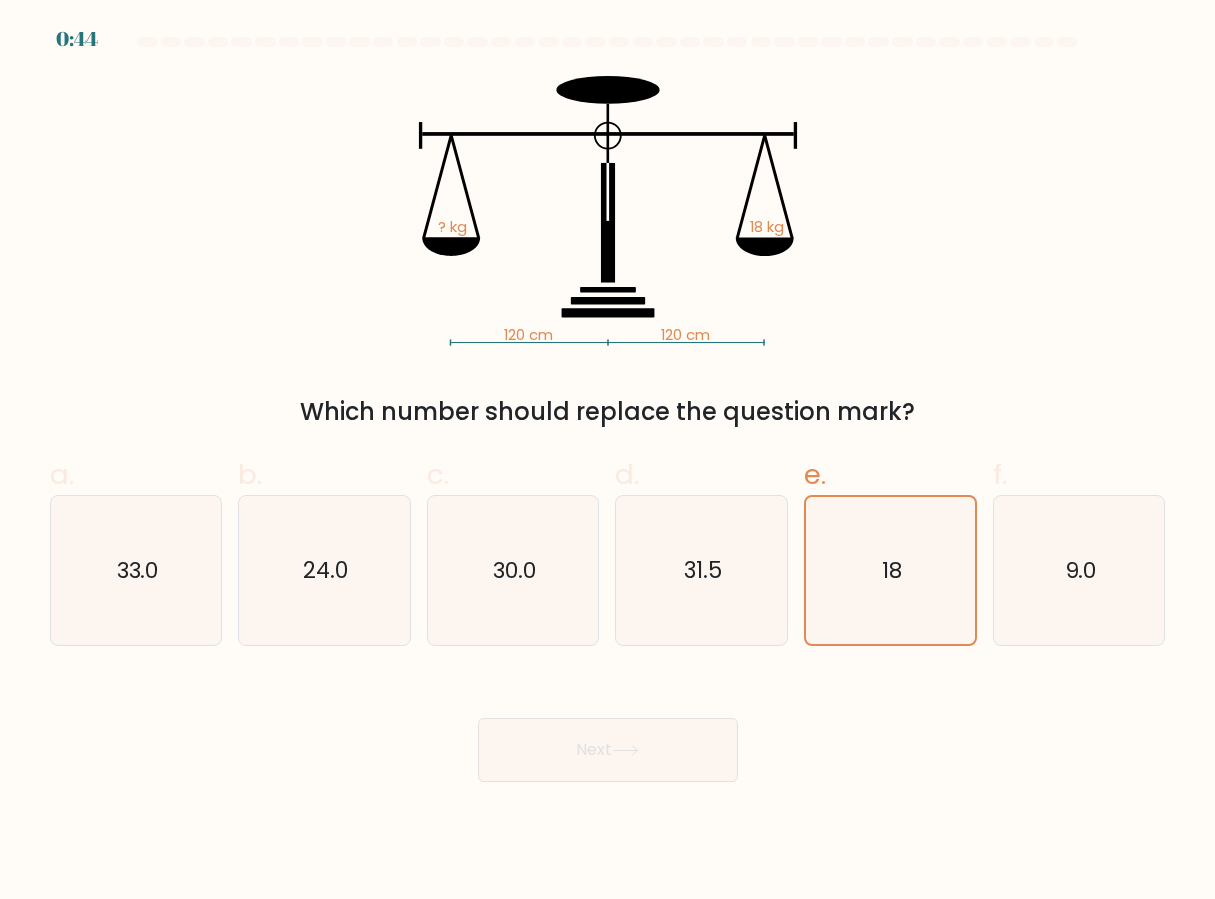 click on "e." at bounding box center [815, 474] 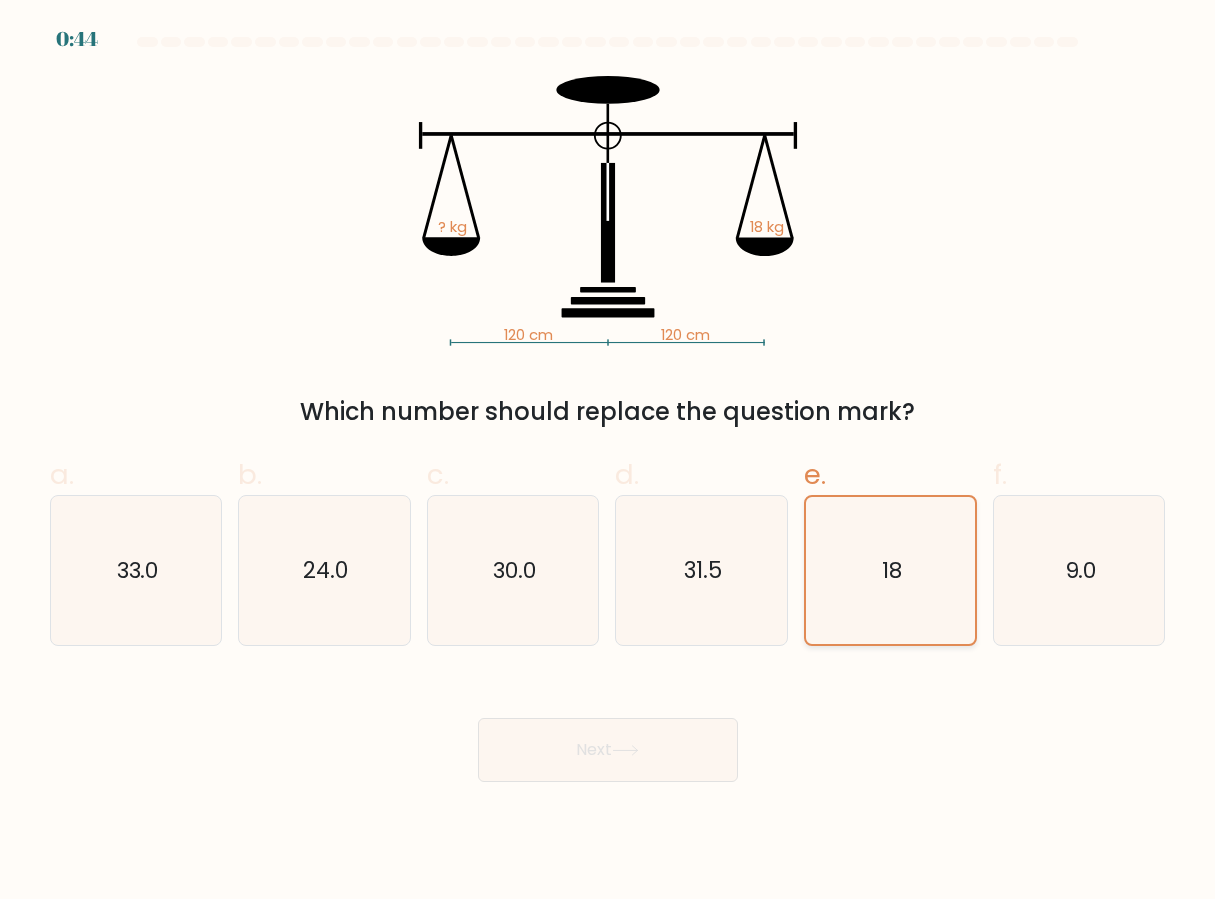 click on "18" 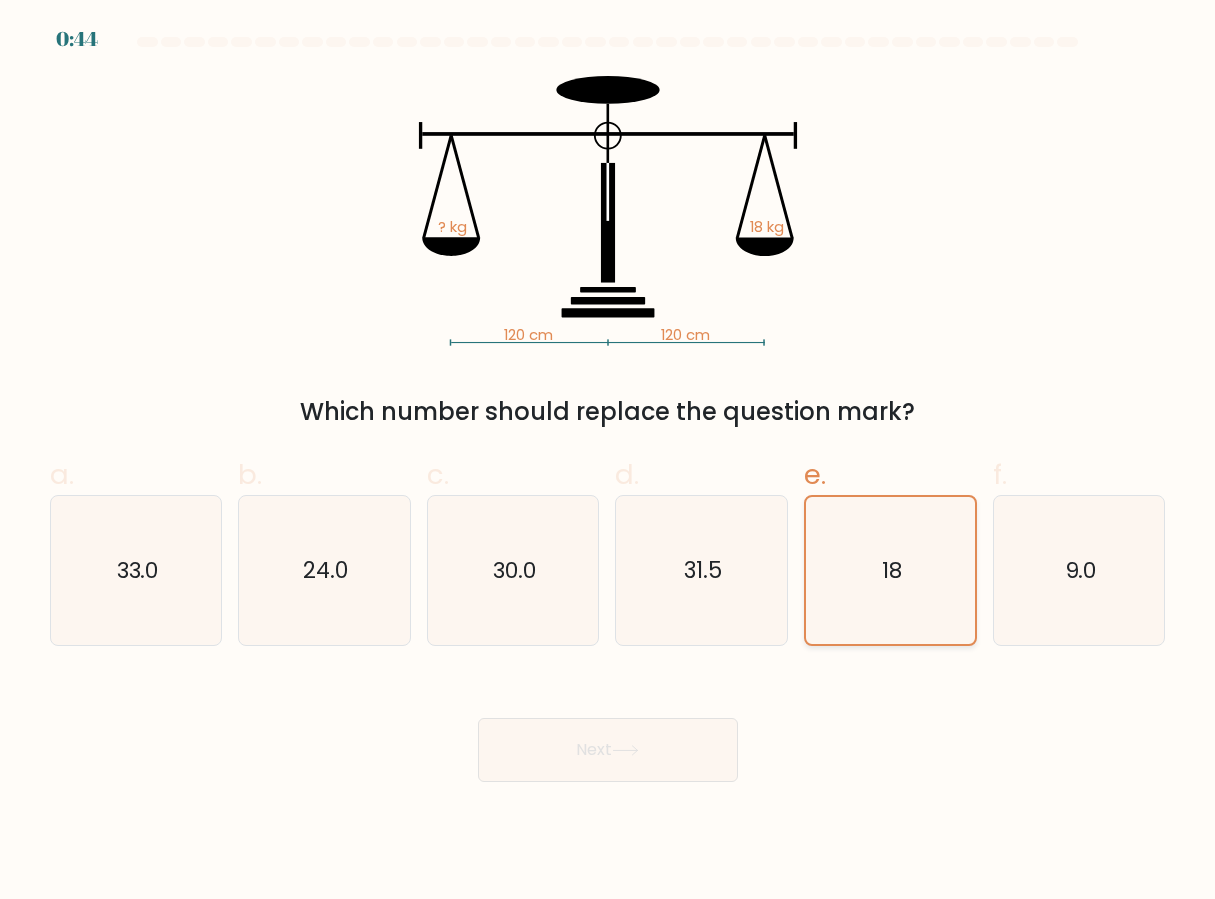 click on "Next" at bounding box center (608, 750) 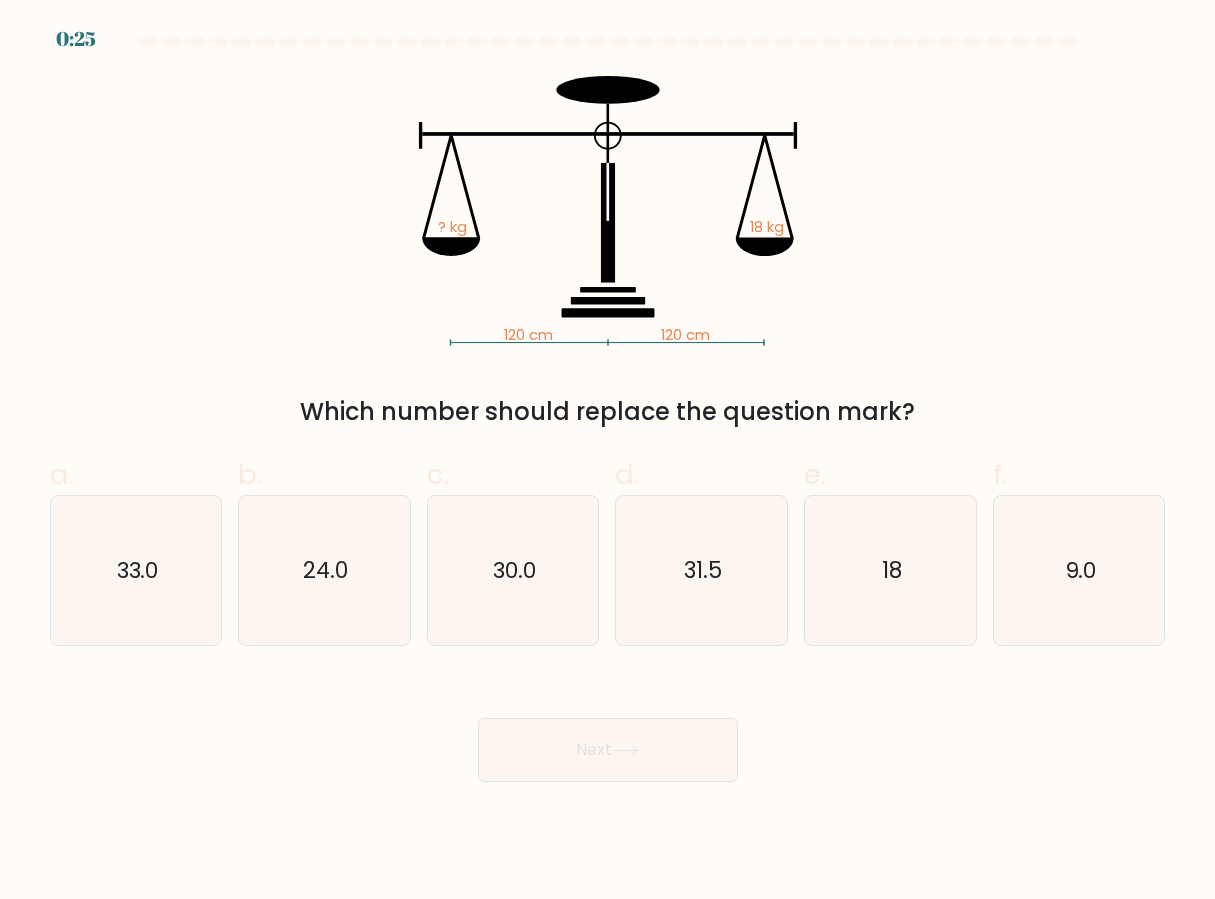 scroll, scrollTop: 0, scrollLeft: 0, axis: both 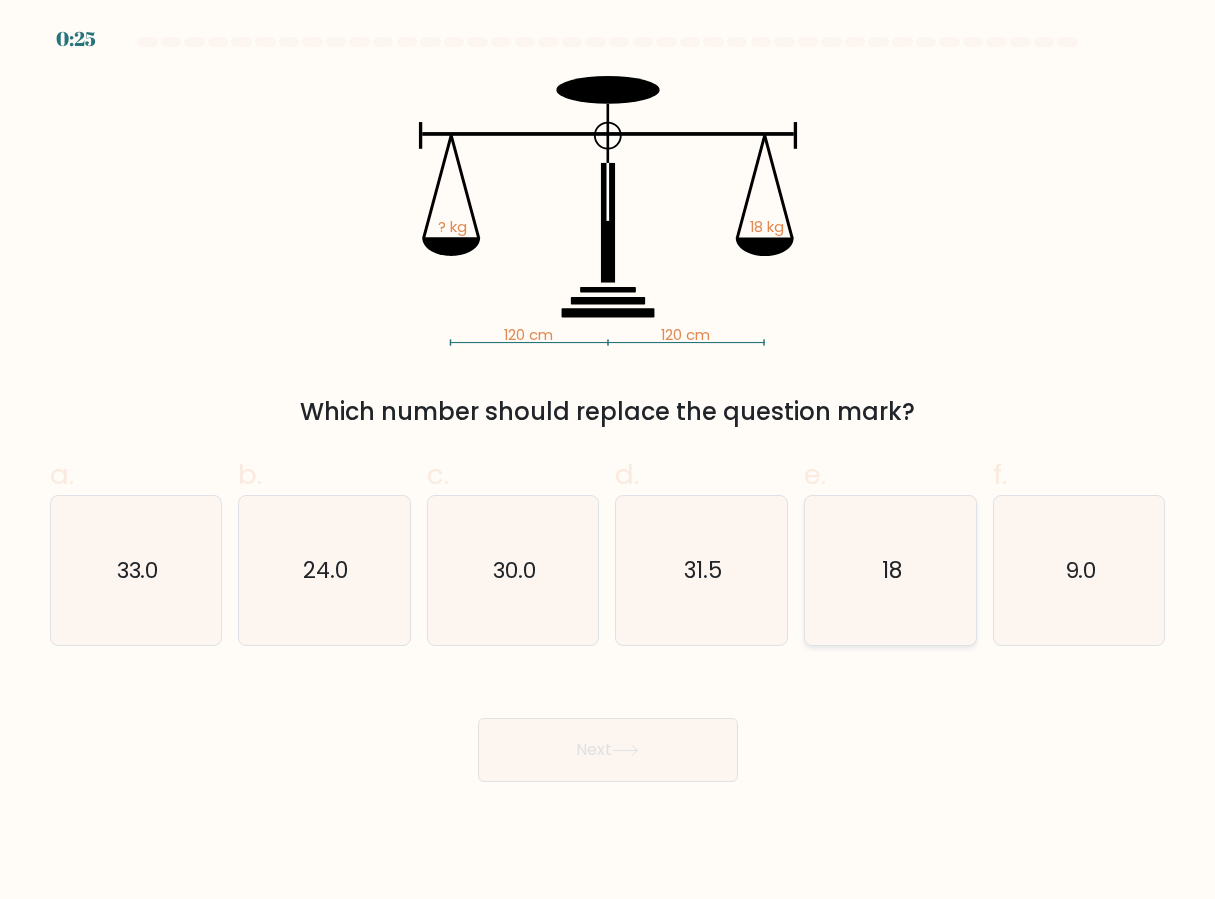 click on "18" 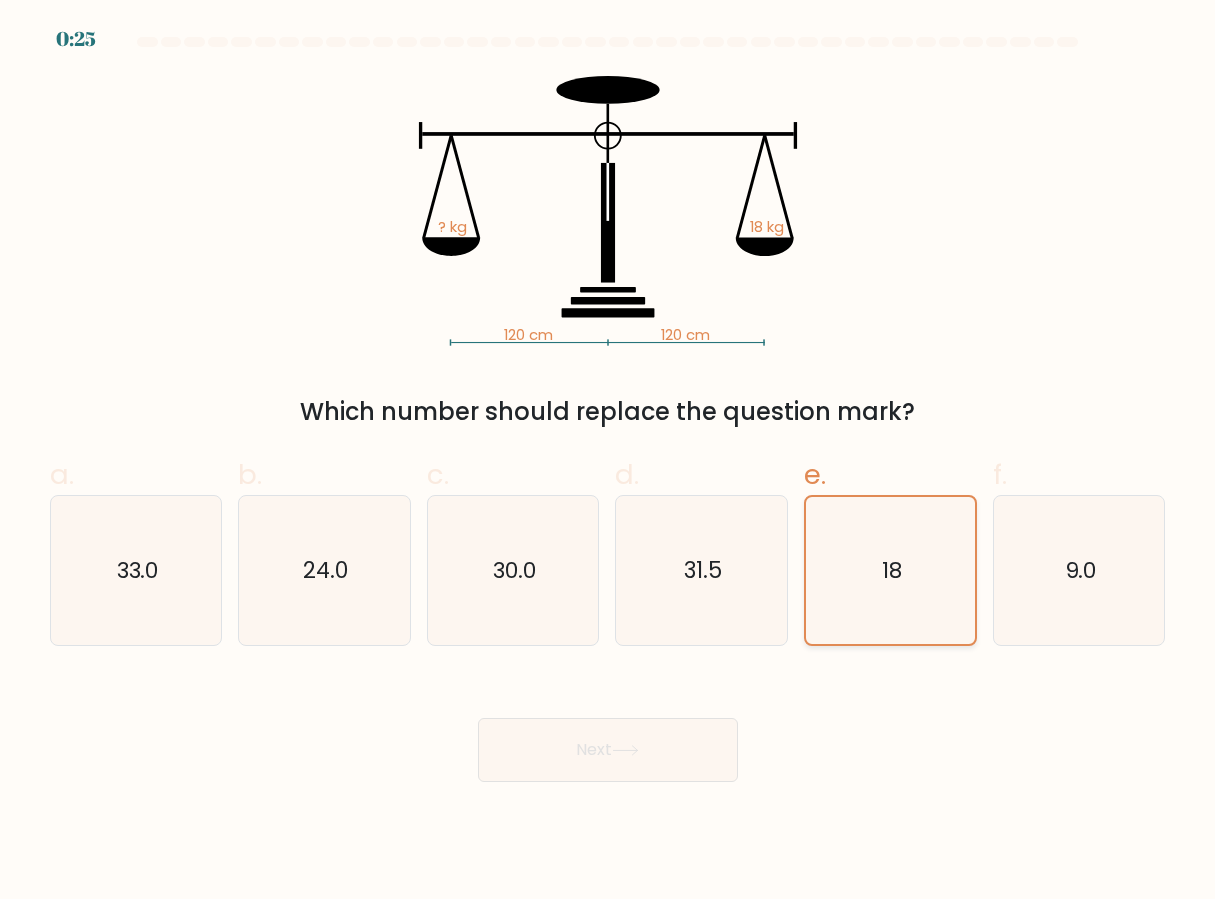 click on "18" 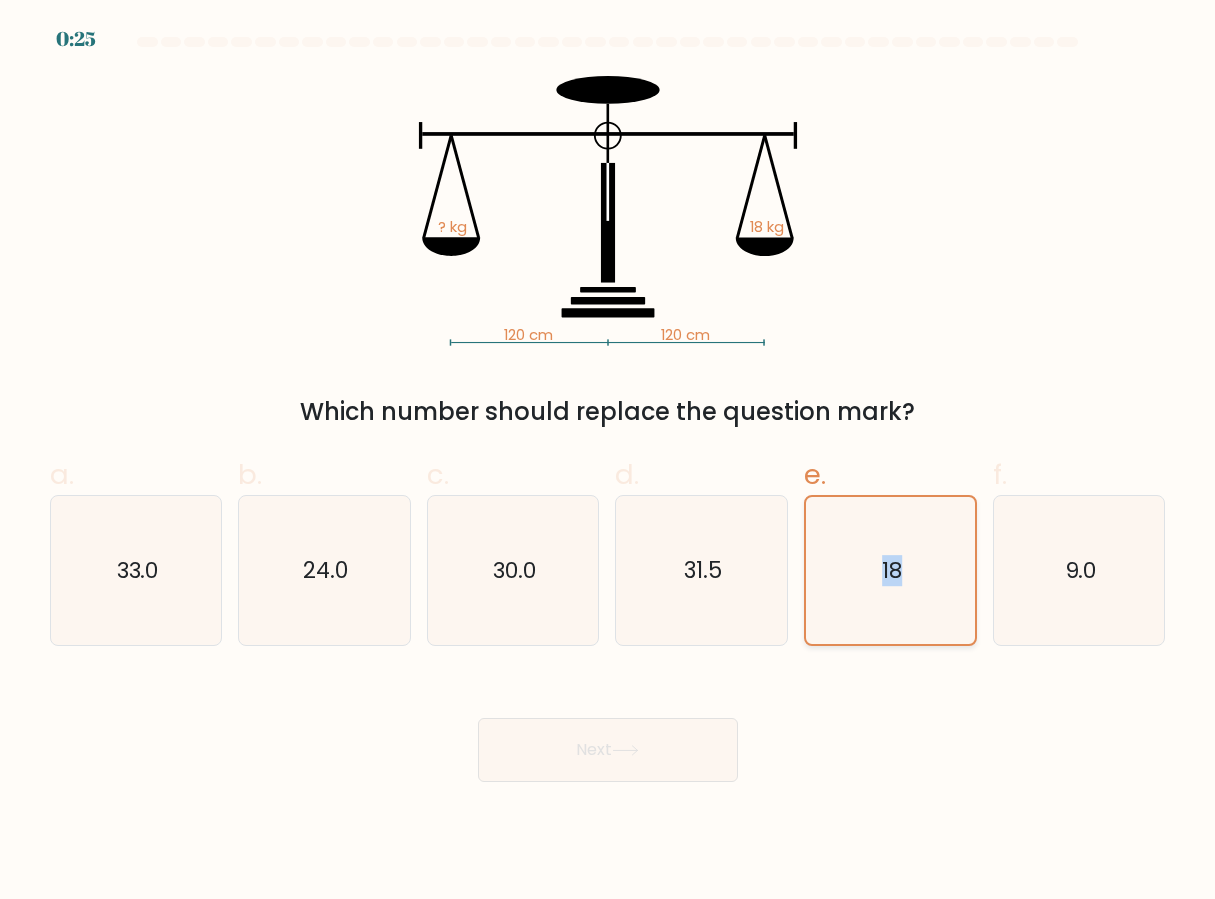 click on "18" 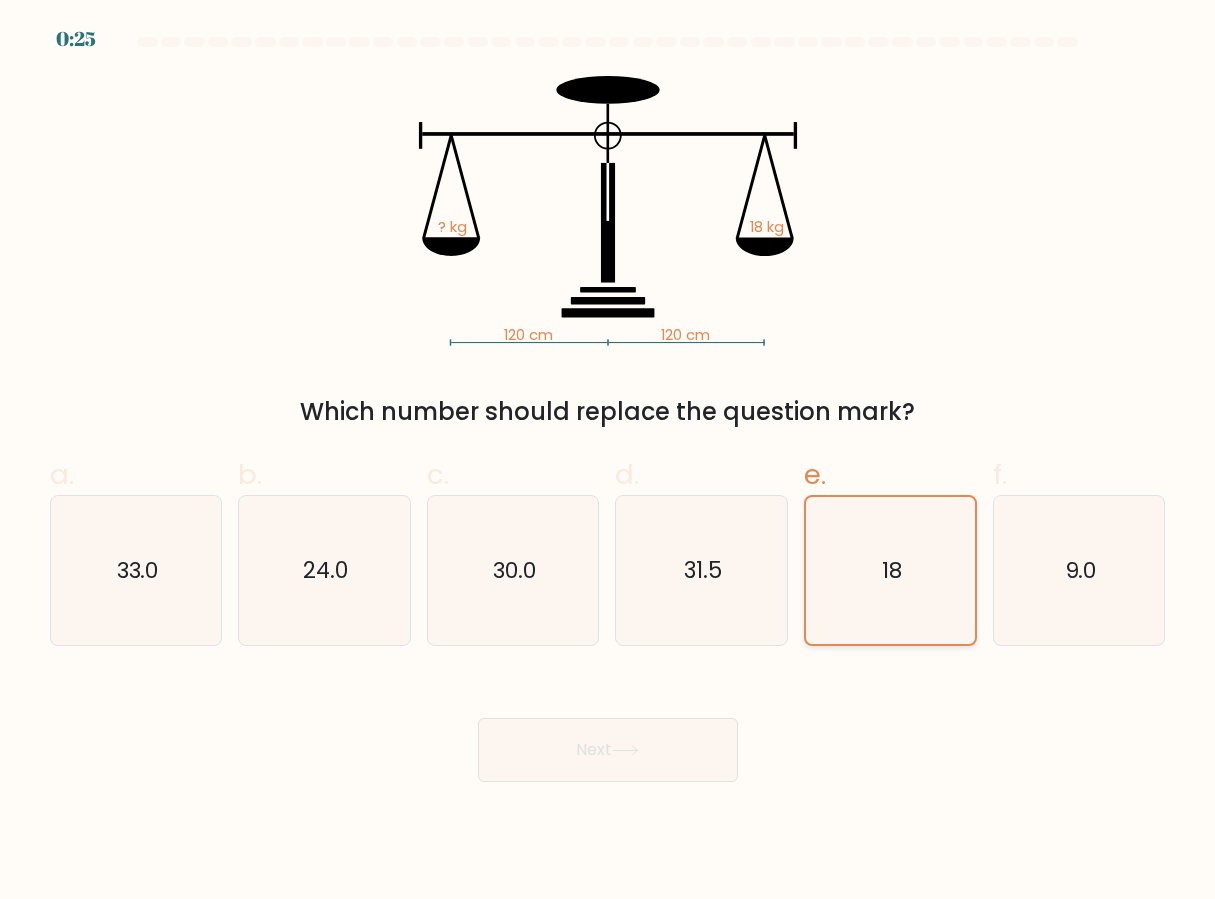 click on "18" 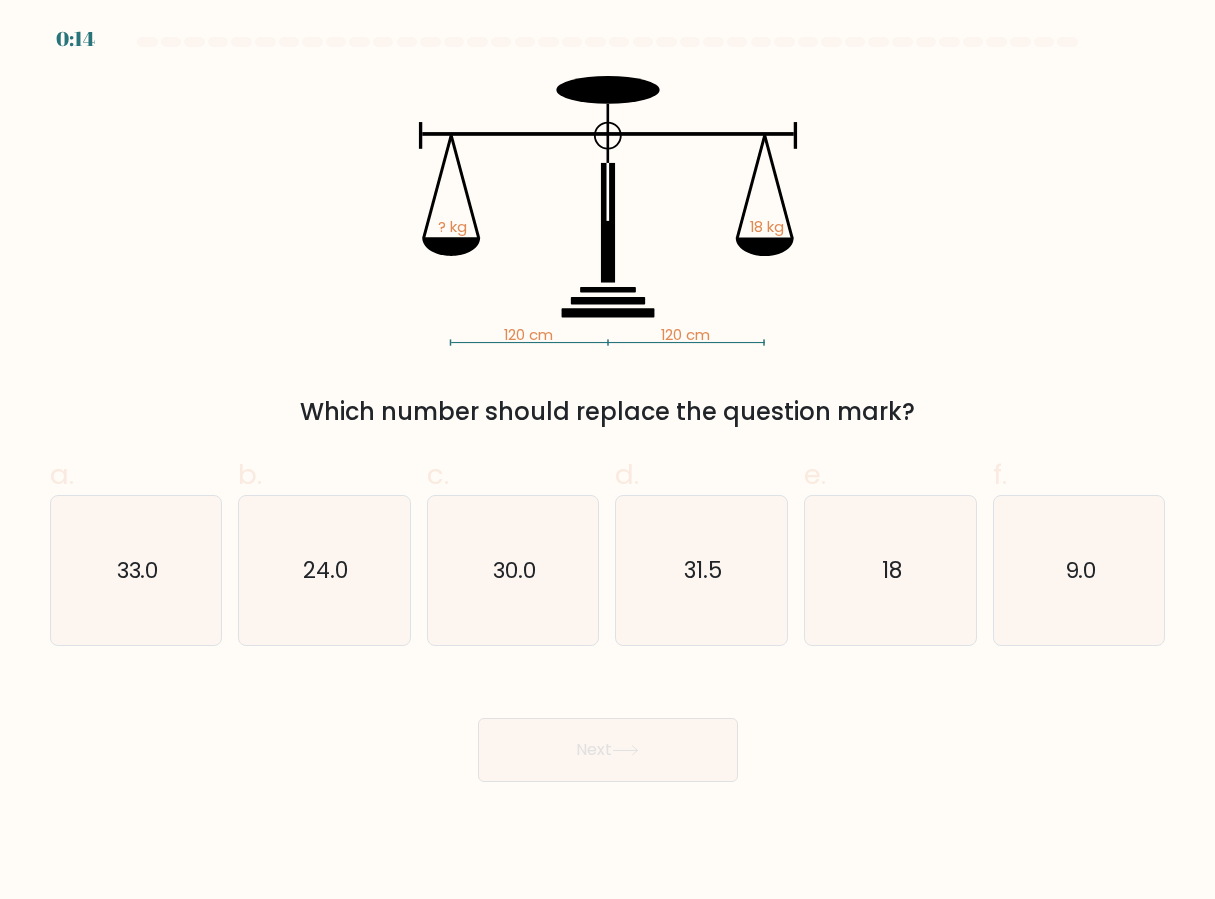 scroll, scrollTop: 0, scrollLeft: 0, axis: both 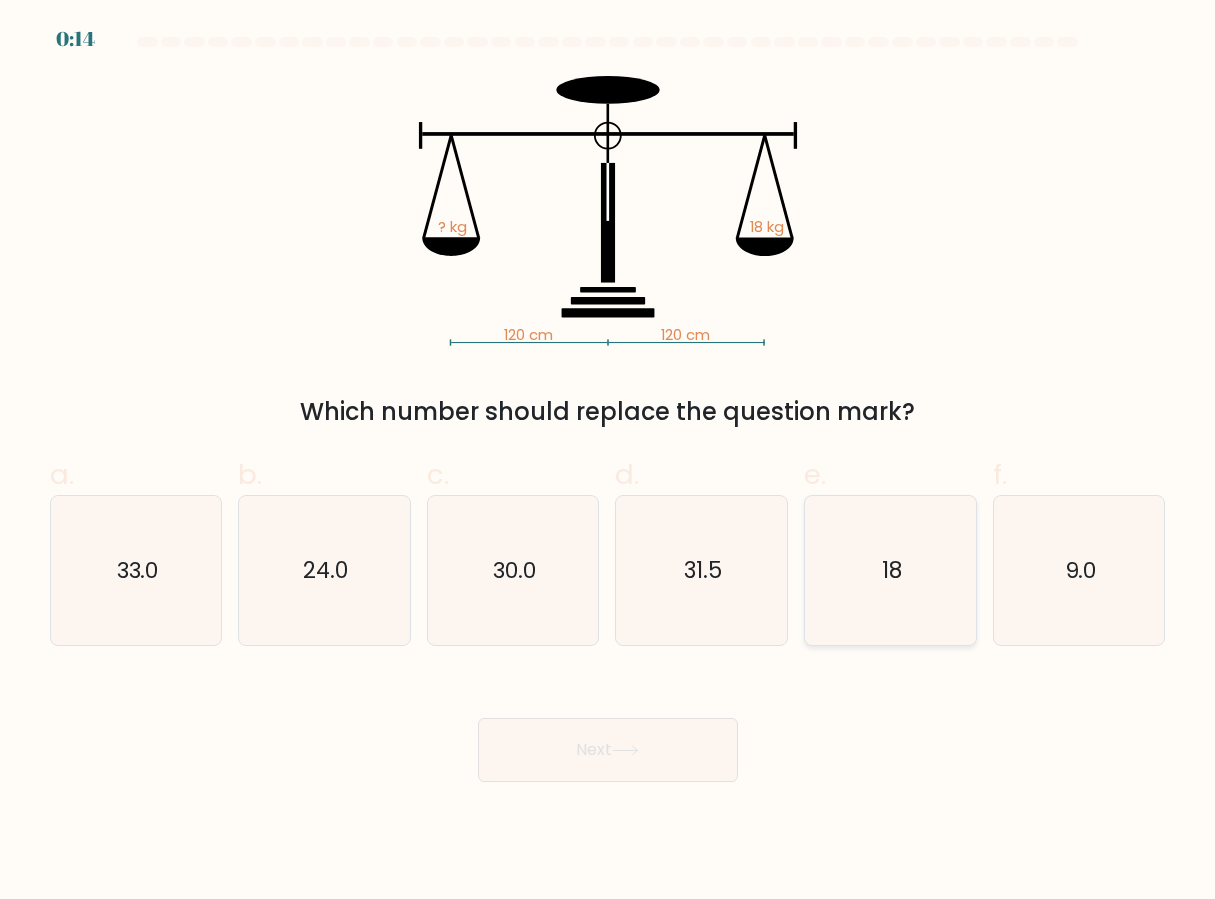 click on "18" 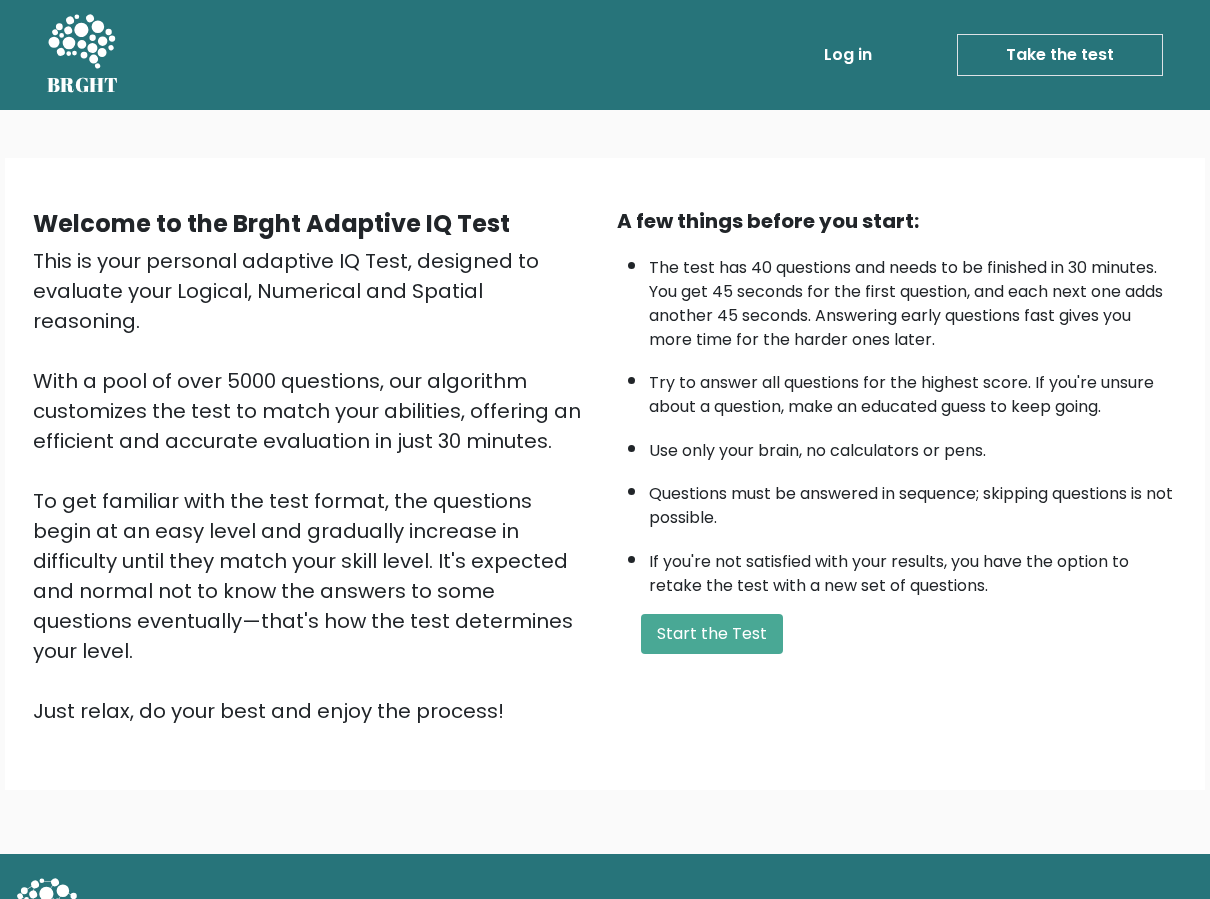 scroll, scrollTop: 0, scrollLeft: 0, axis: both 